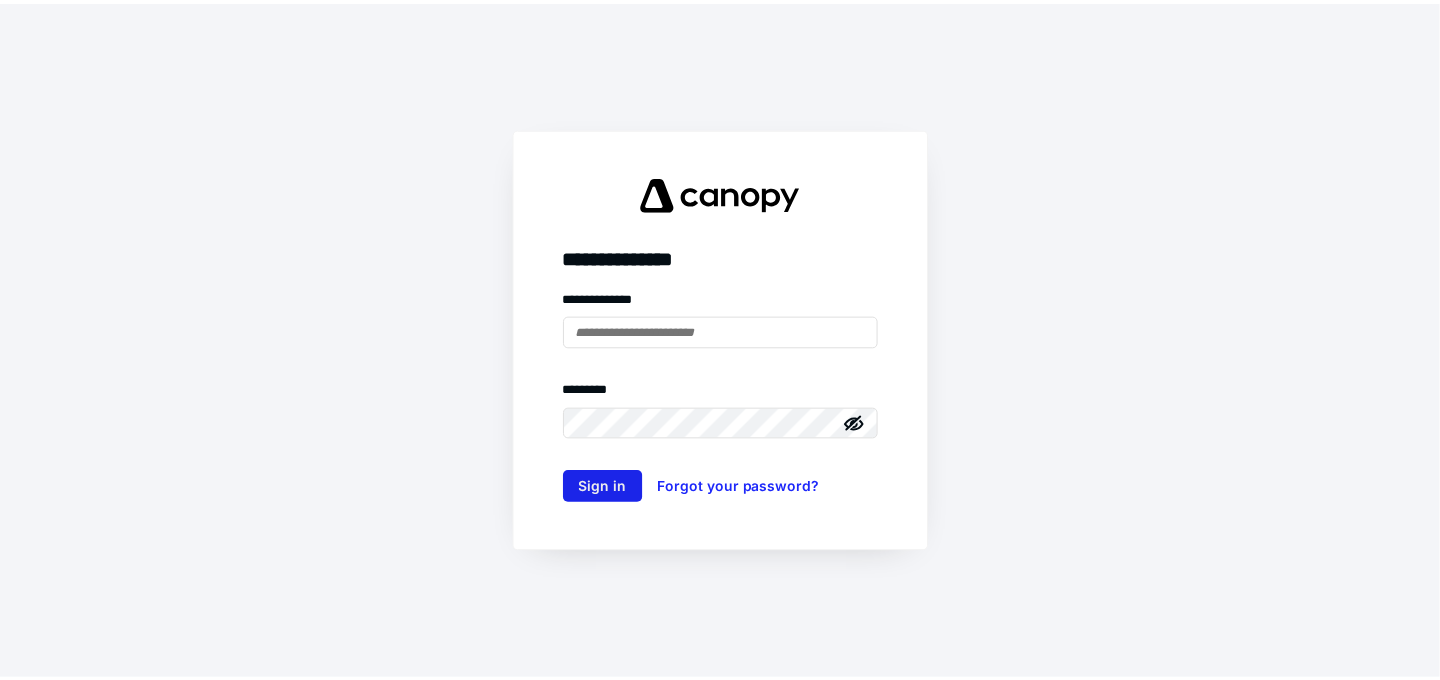scroll, scrollTop: 0, scrollLeft: 0, axis: both 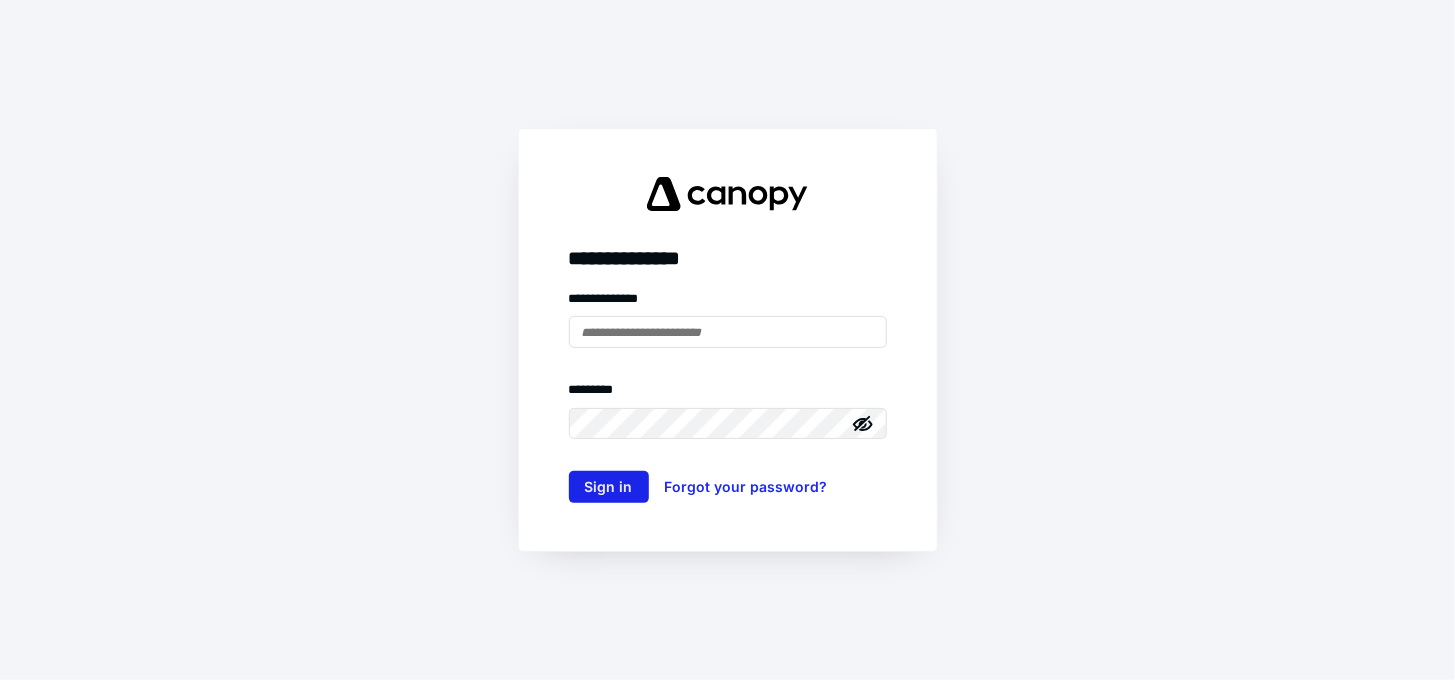 type on "**********" 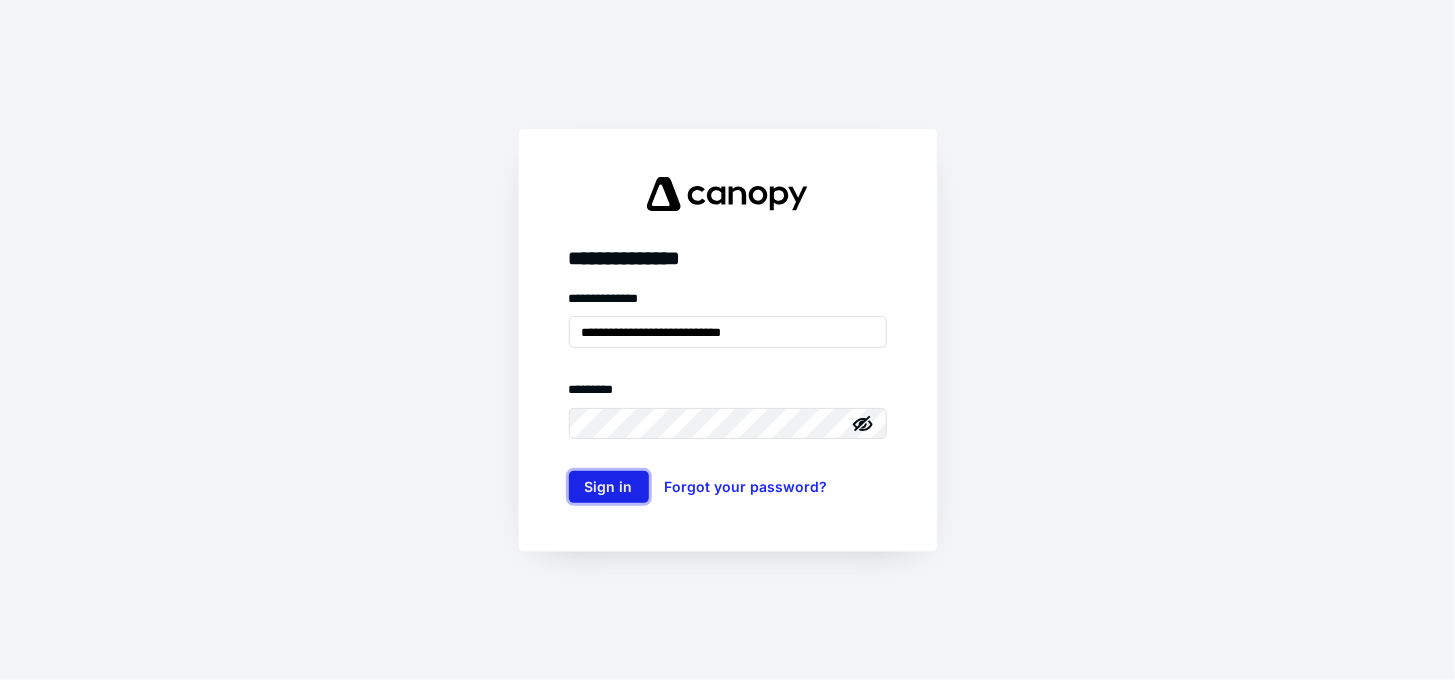 click on "Sign in" at bounding box center [609, 487] 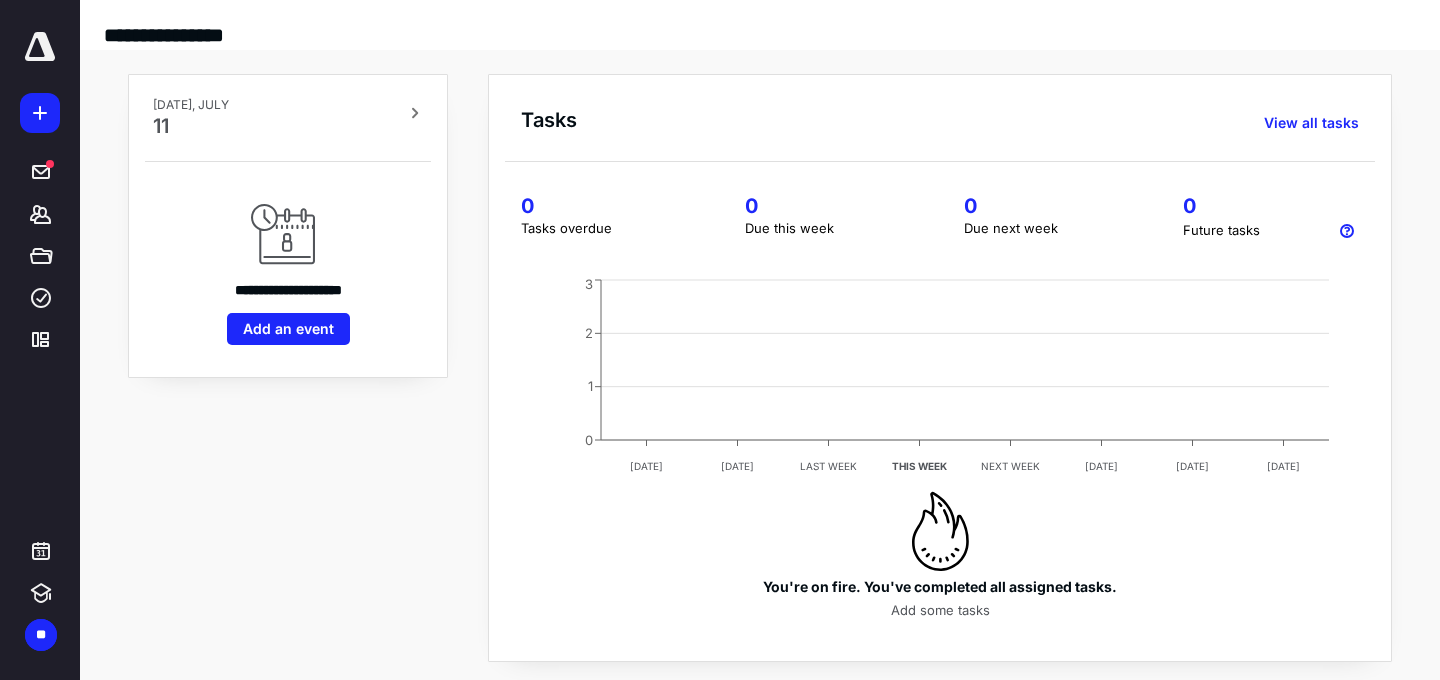 scroll, scrollTop: 0, scrollLeft: 0, axis: both 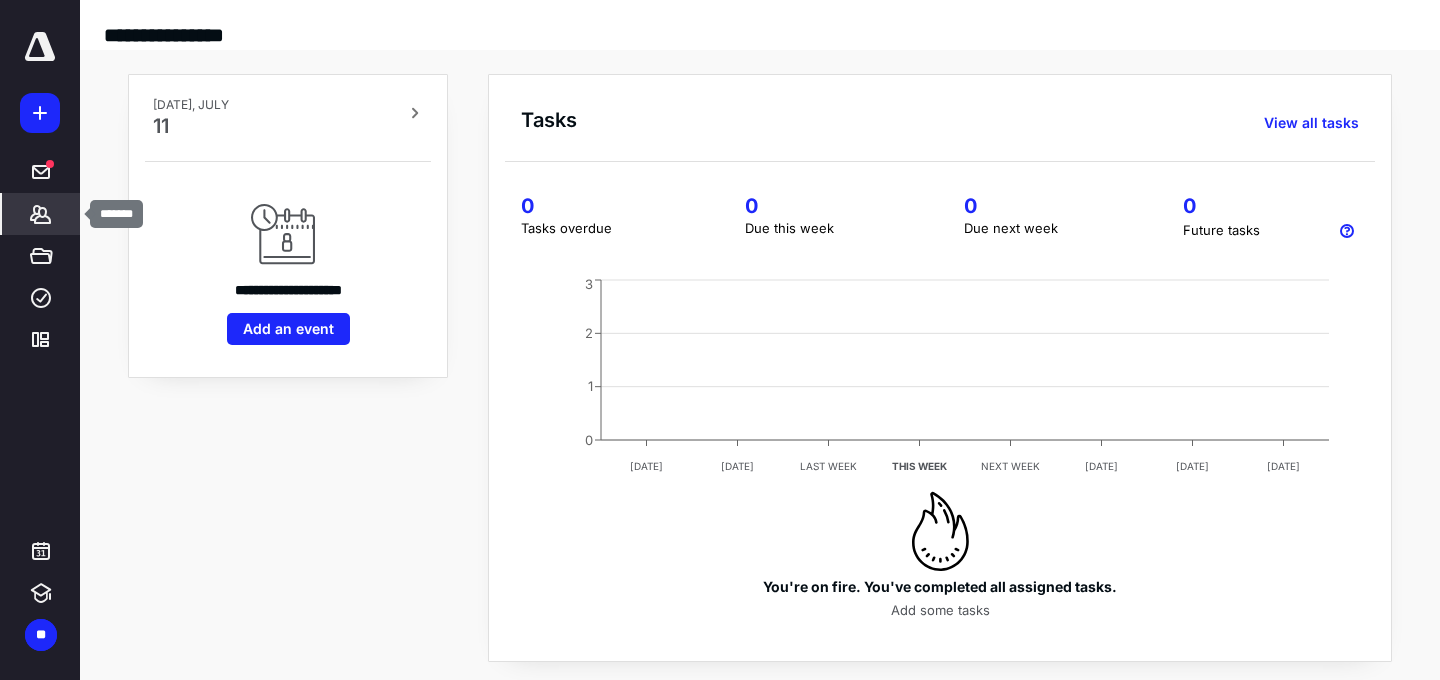 click 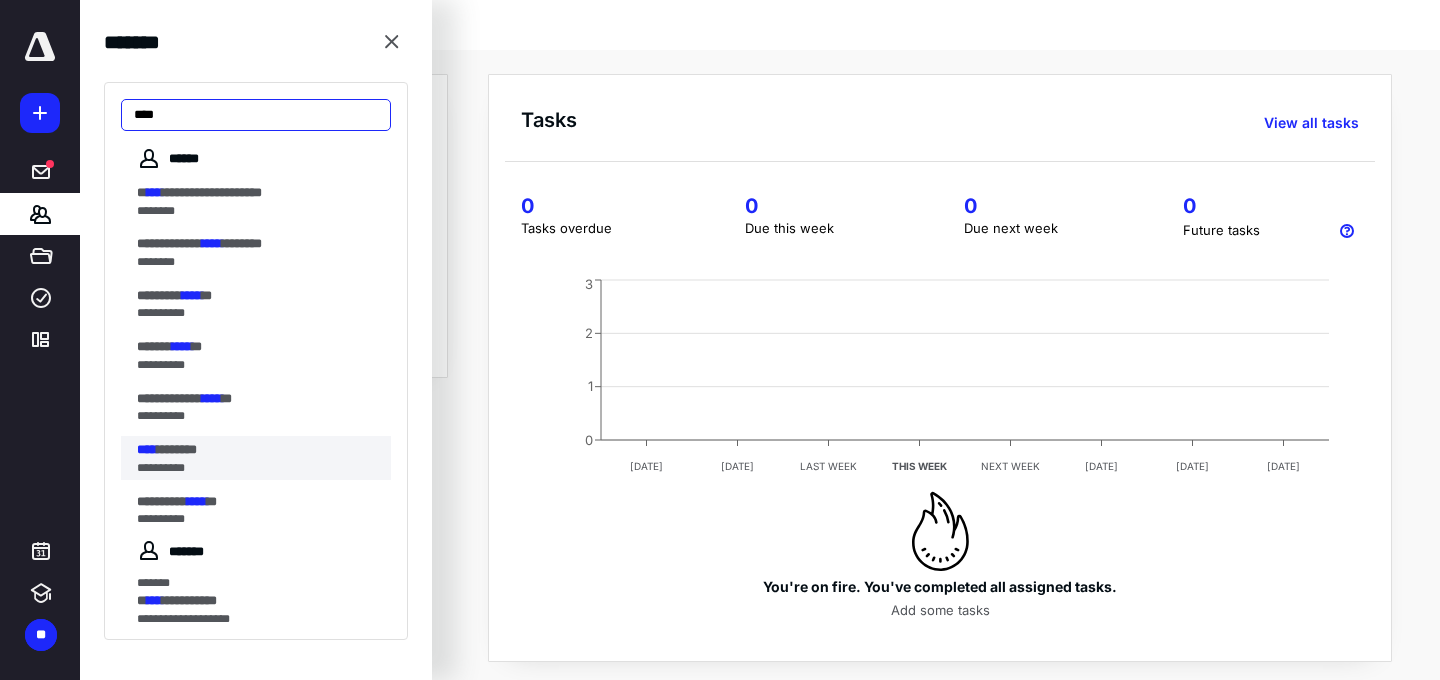 type on "****" 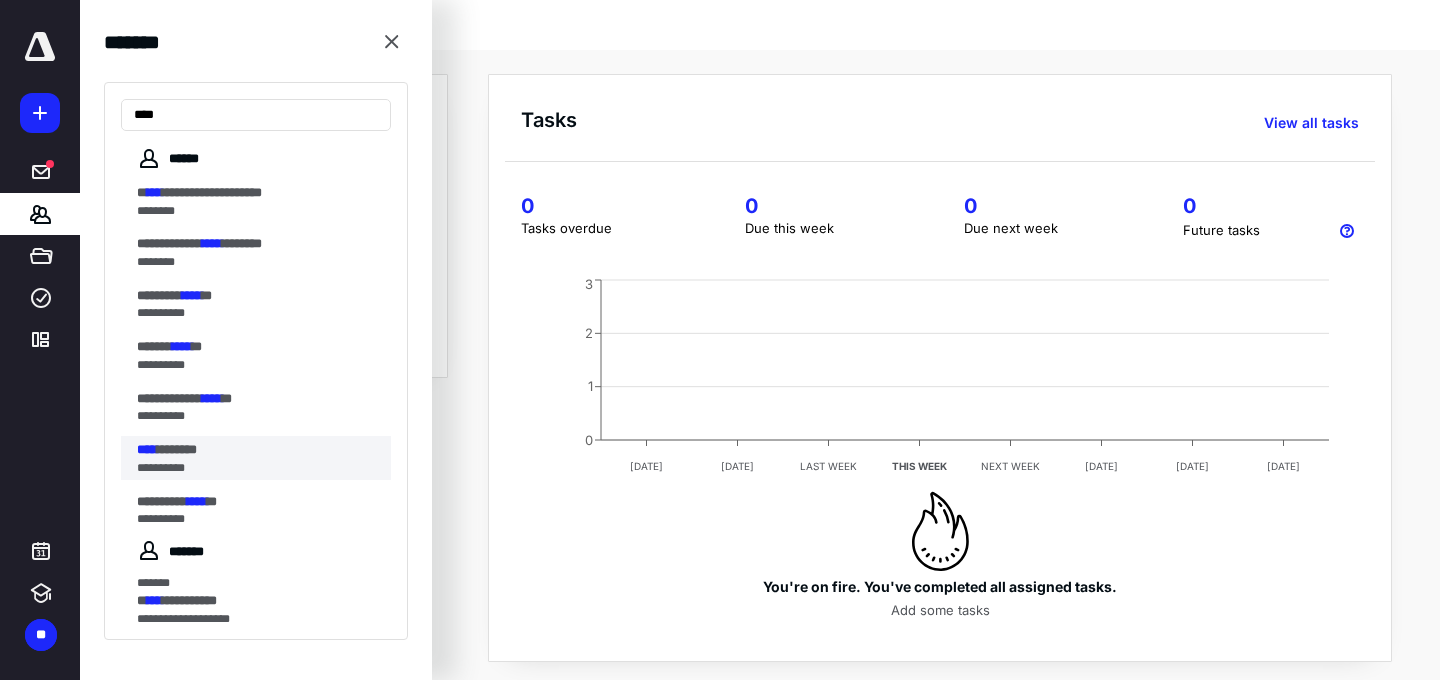 click on "********" at bounding box center [177, 449] 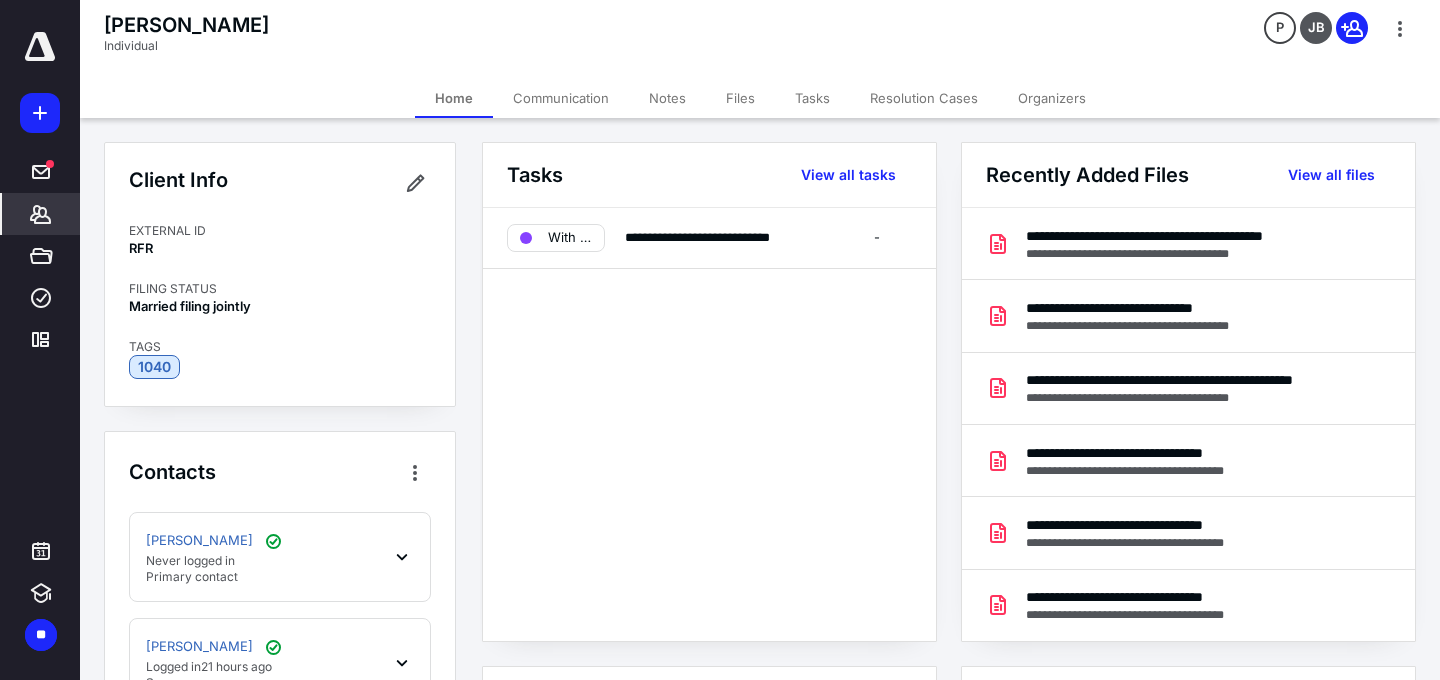 click on "Tasks" at bounding box center (812, 98) 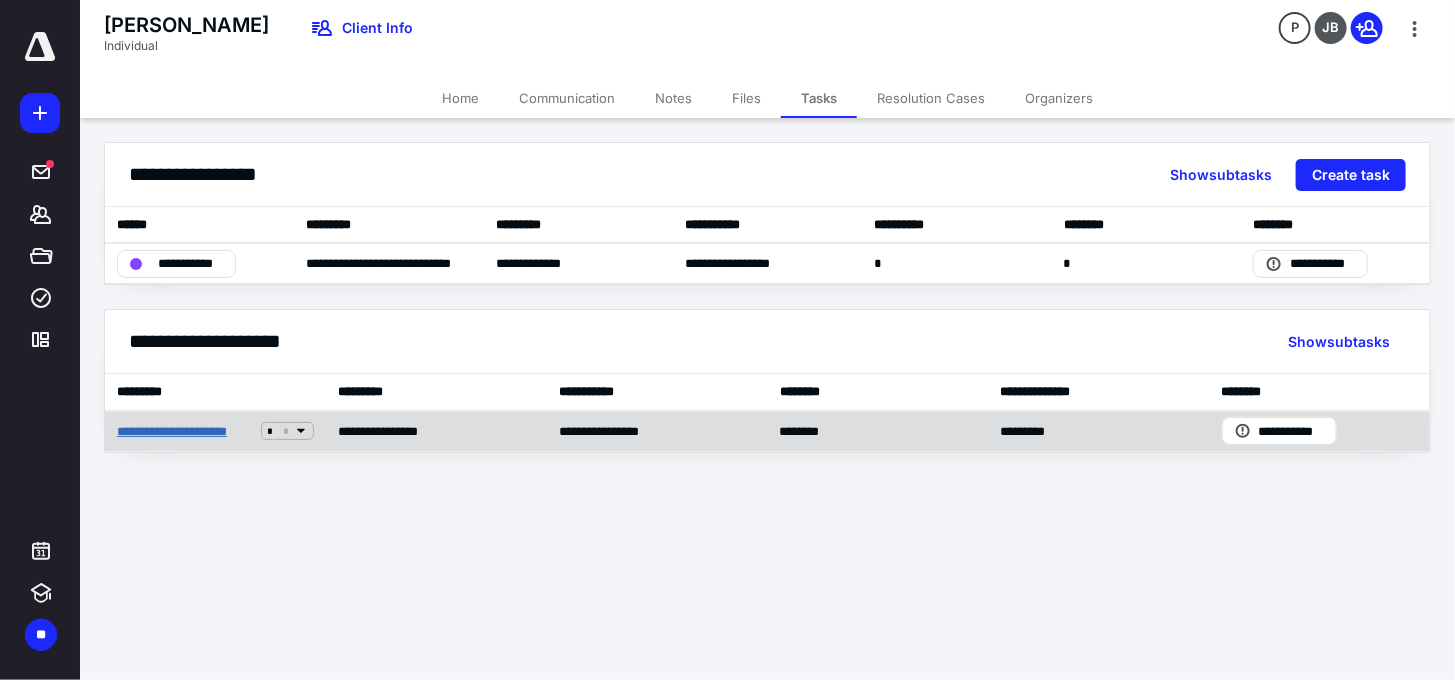 click on "**********" at bounding box center (185, 431) 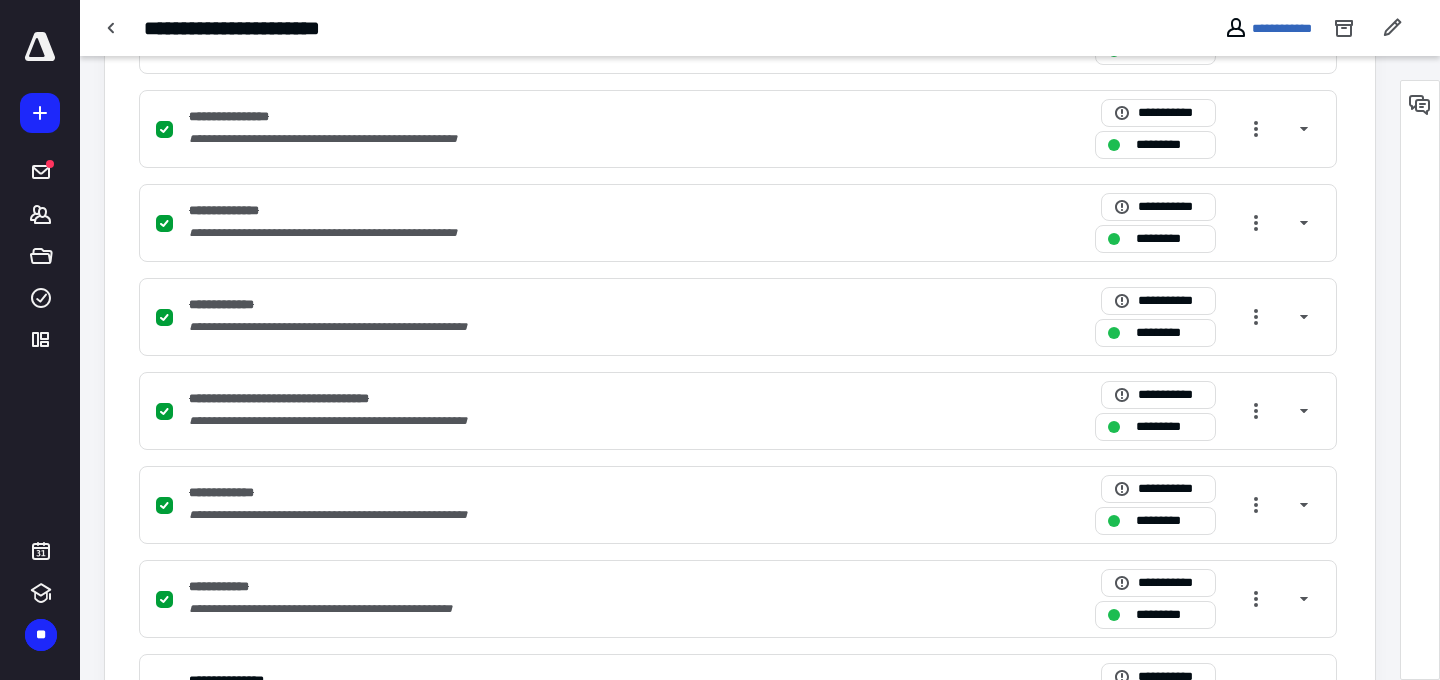 scroll, scrollTop: 682, scrollLeft: 0, axis: vertical 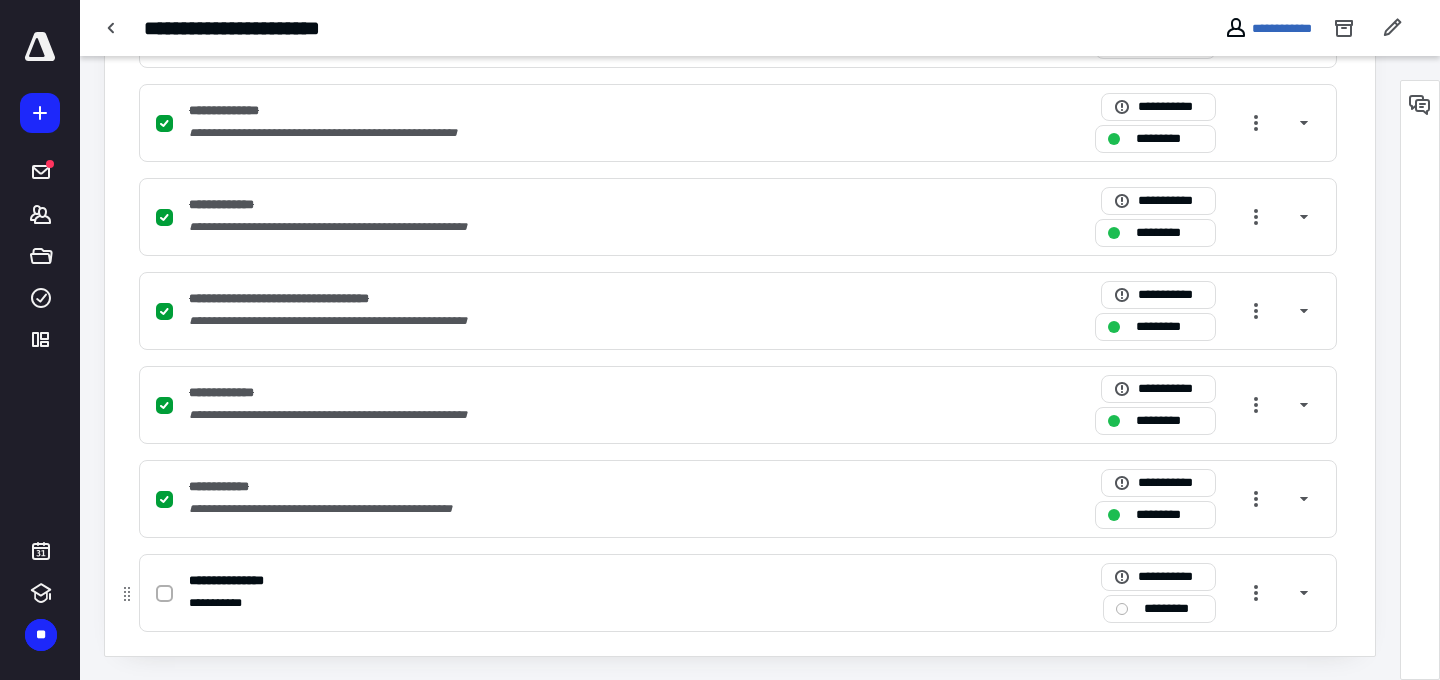 click 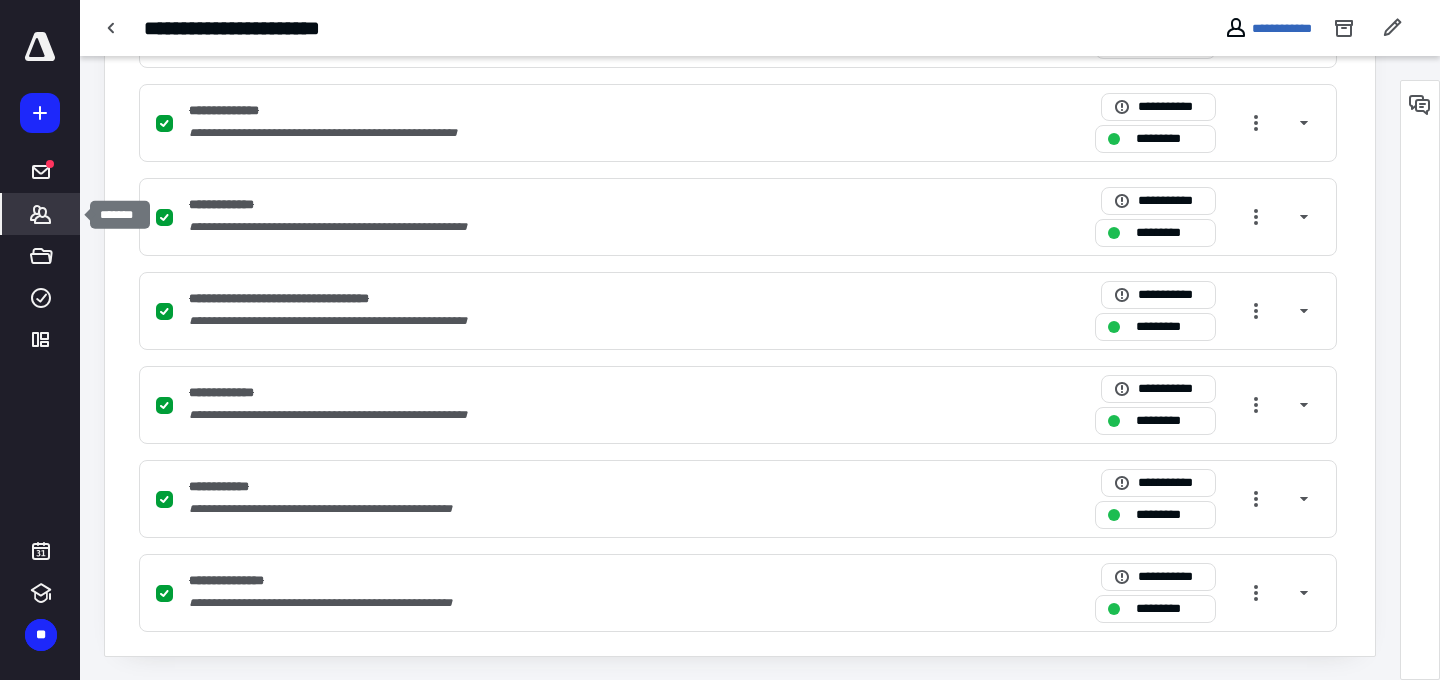 click 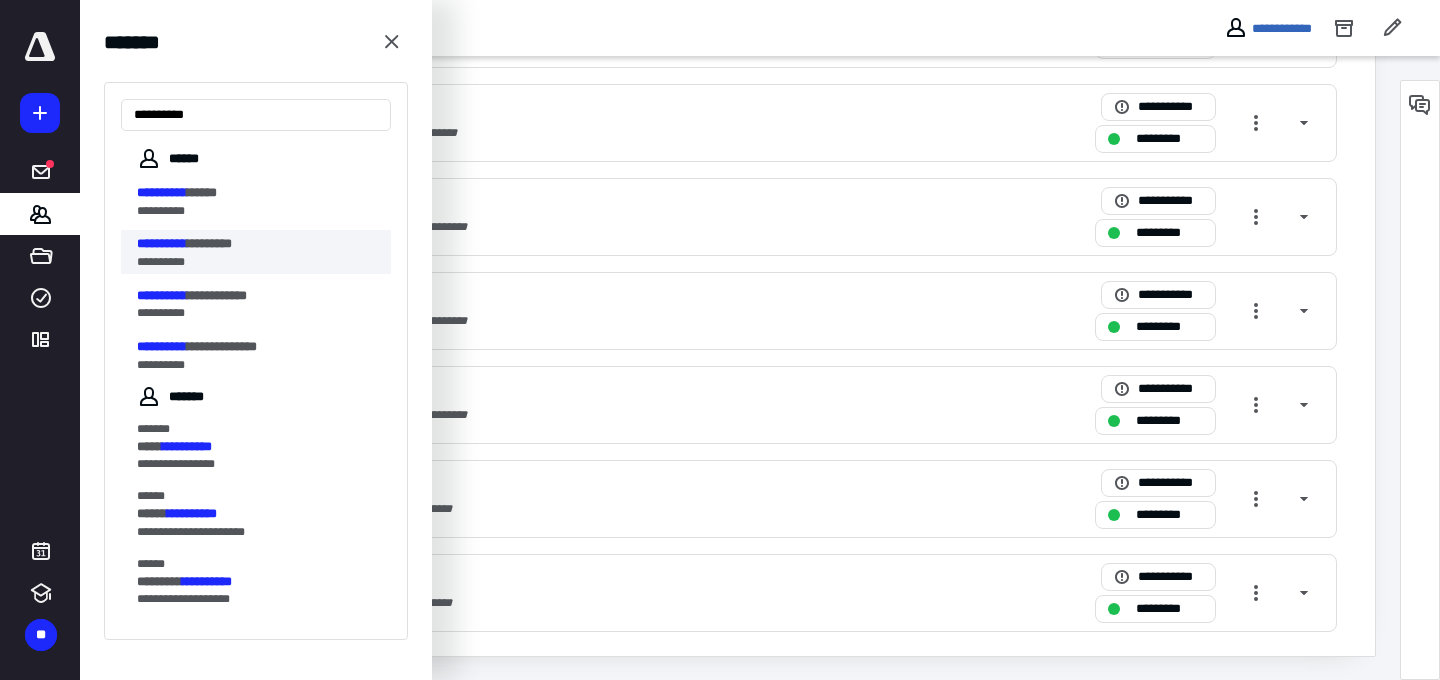 type on "**********" 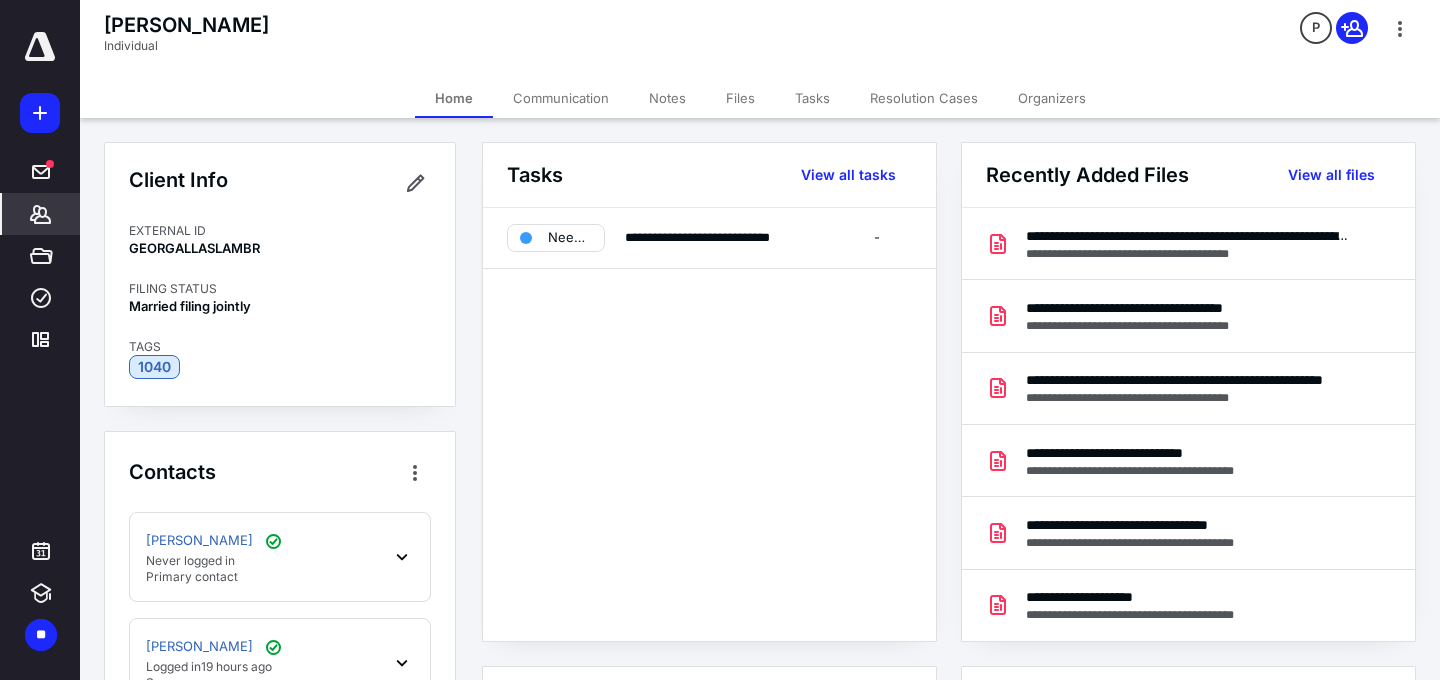 click on "Tasks" at bounding box center [812, 98] 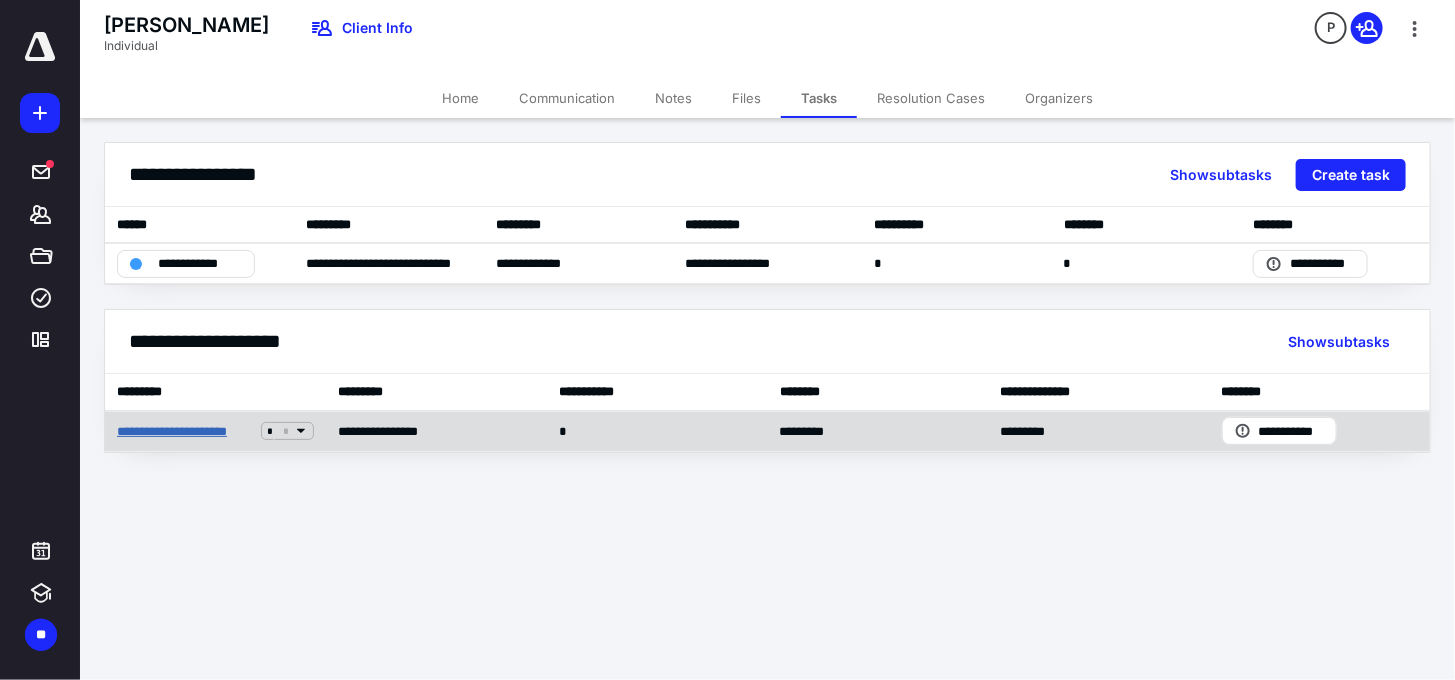 click on "**********" at bounding box center (185, 431) 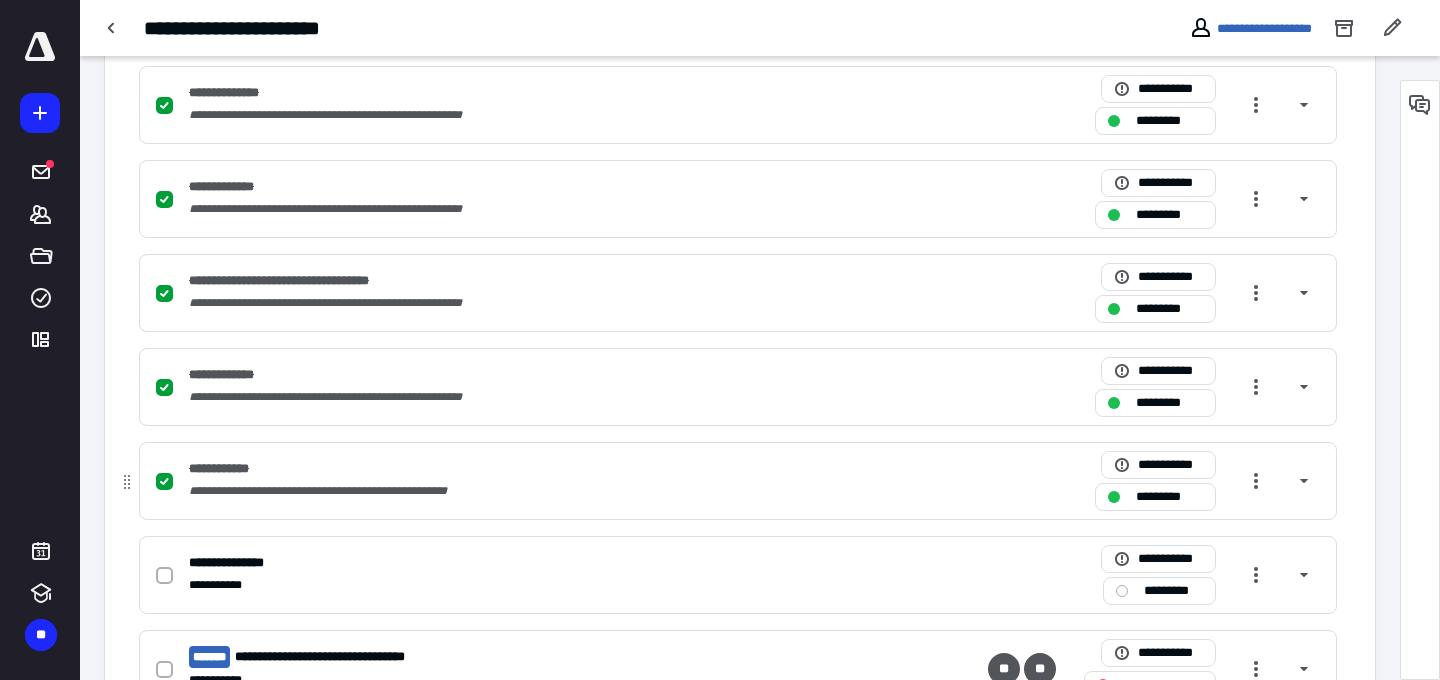 scroll, scrollTop: 776, scrollLeft: 0, axis: vertical 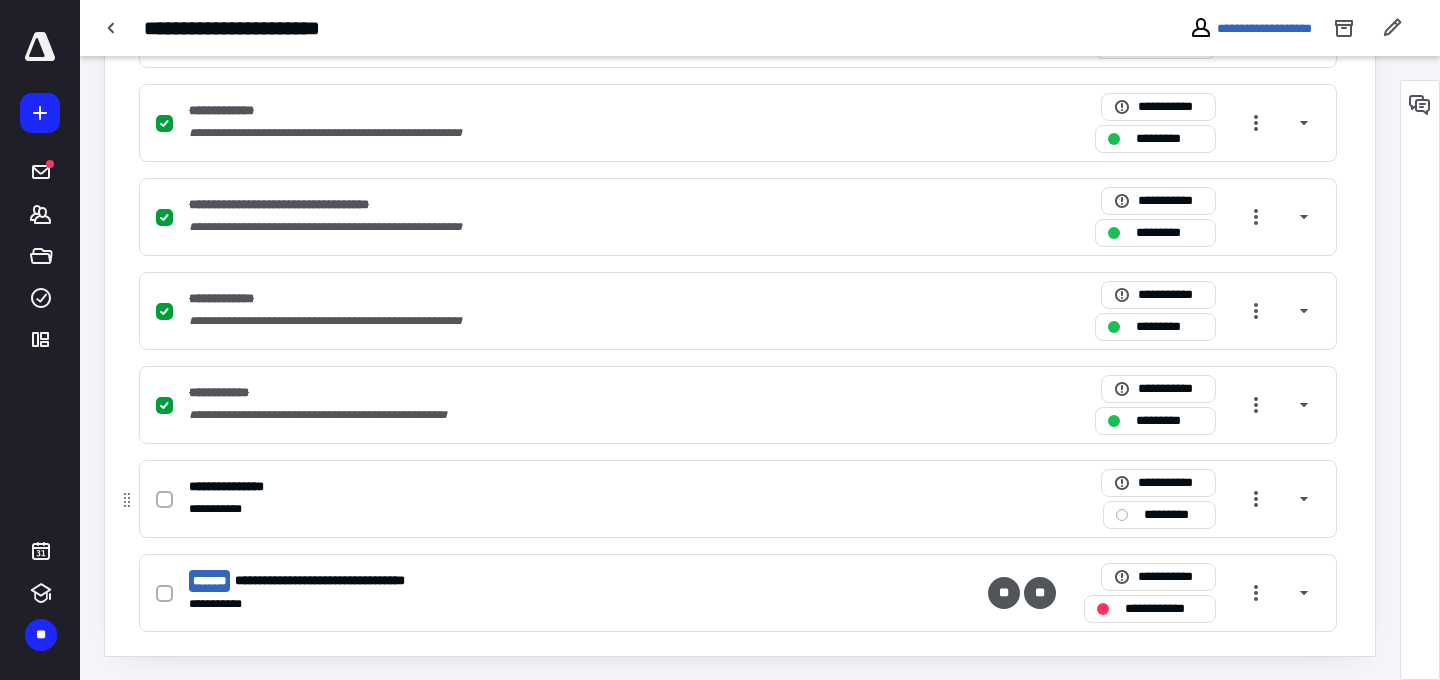 click 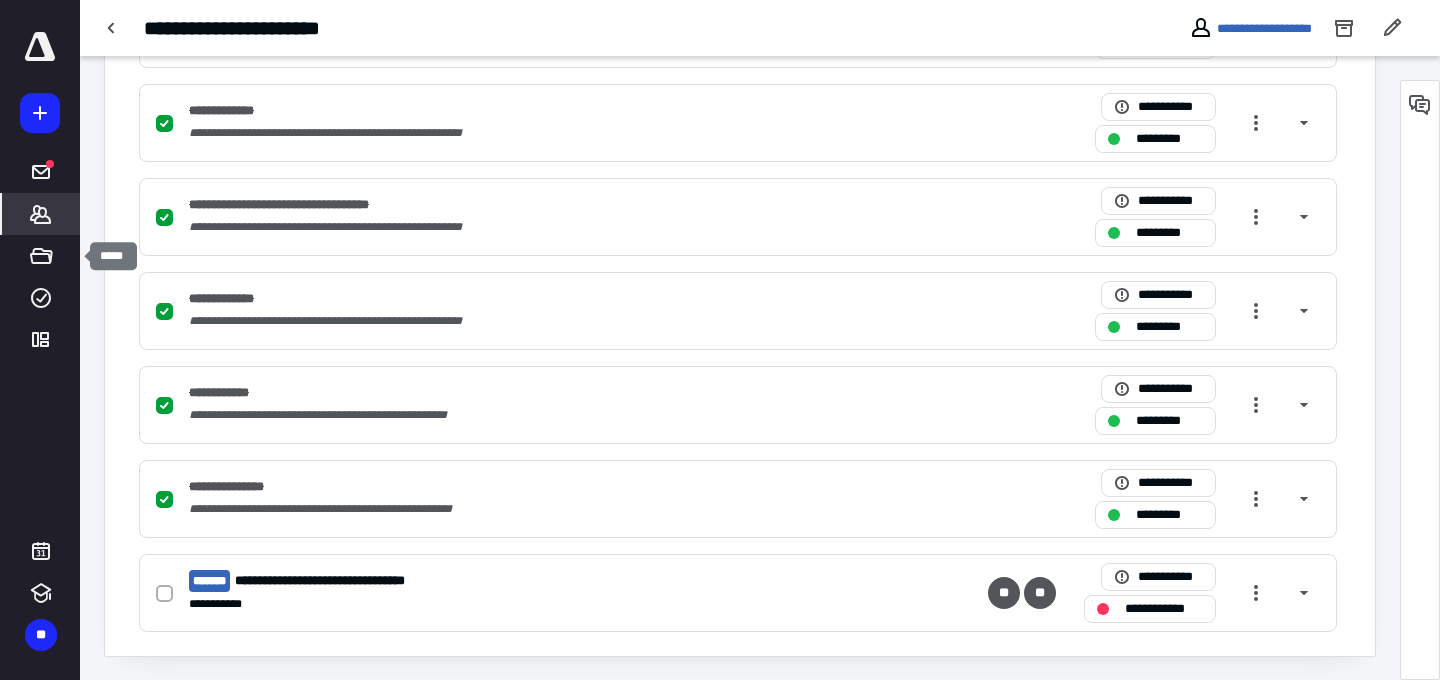 click 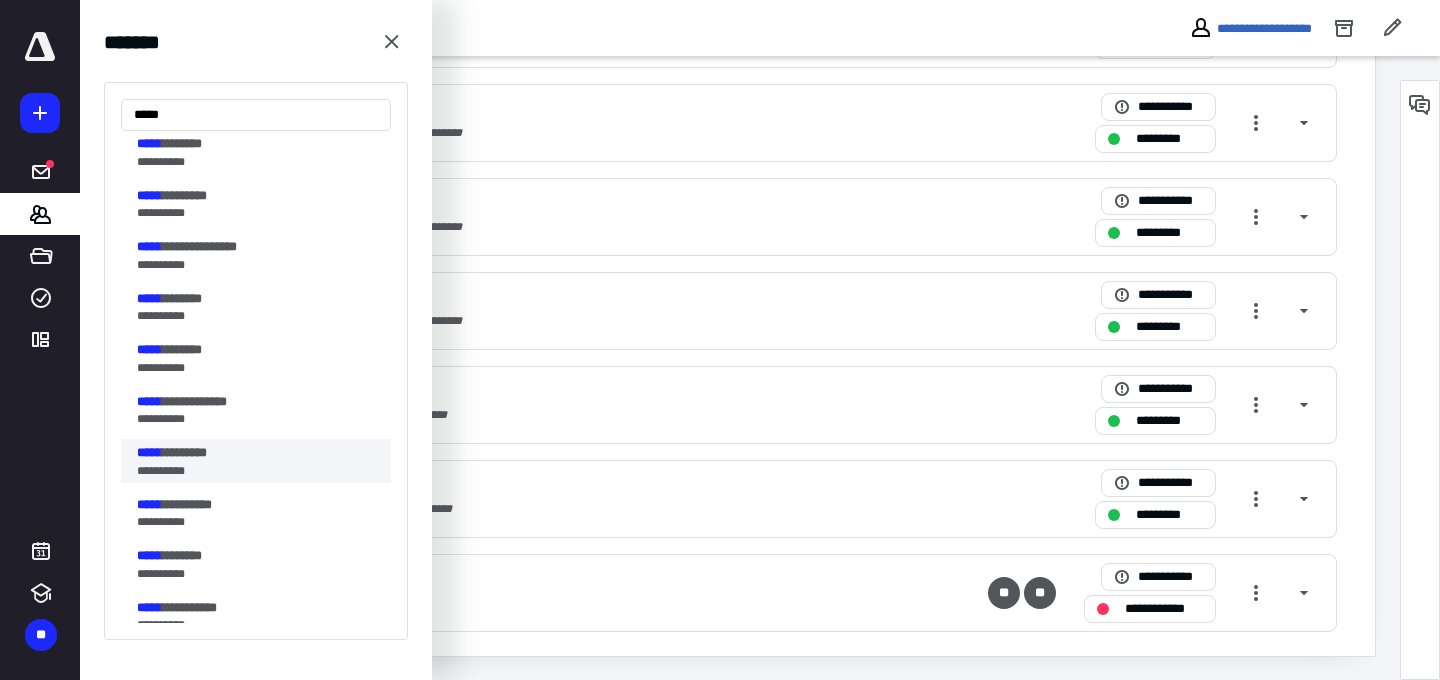 scroll, scrollTop: 300, scrollLeft: 0, axis: vertical 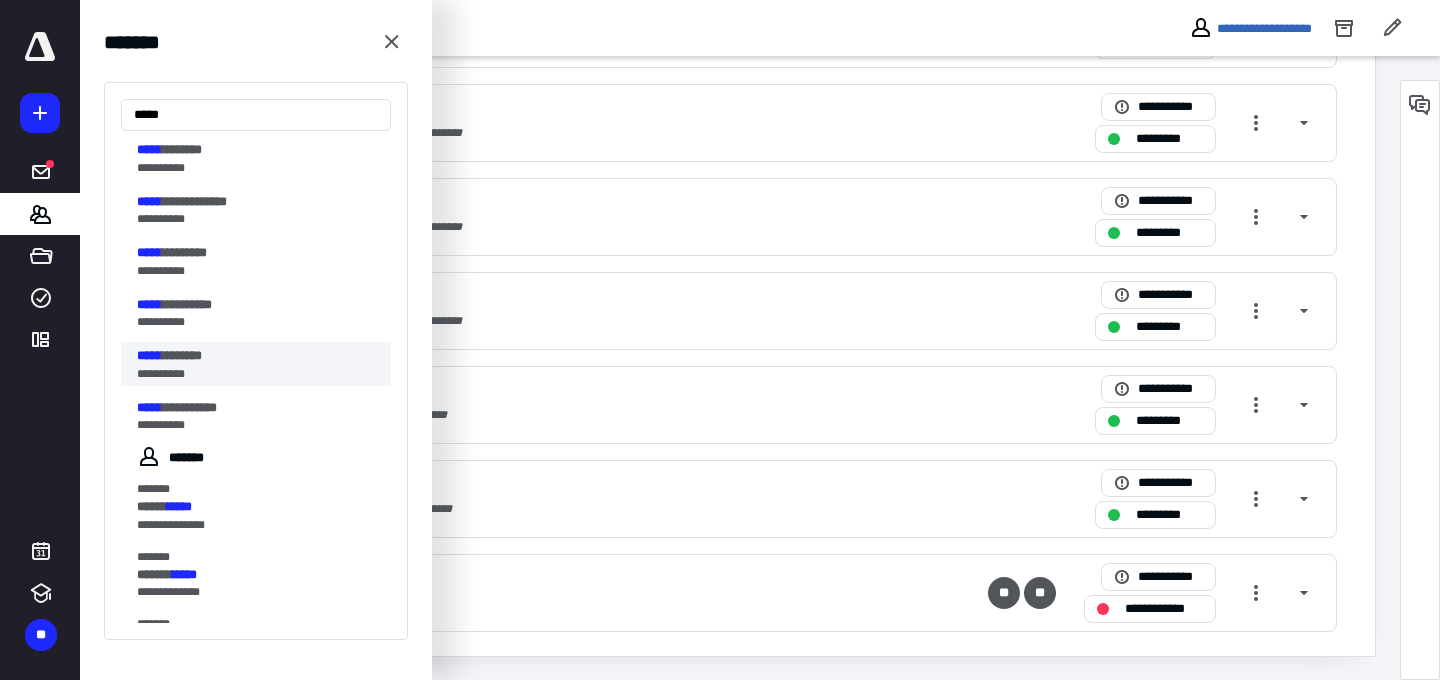 type on "*****" 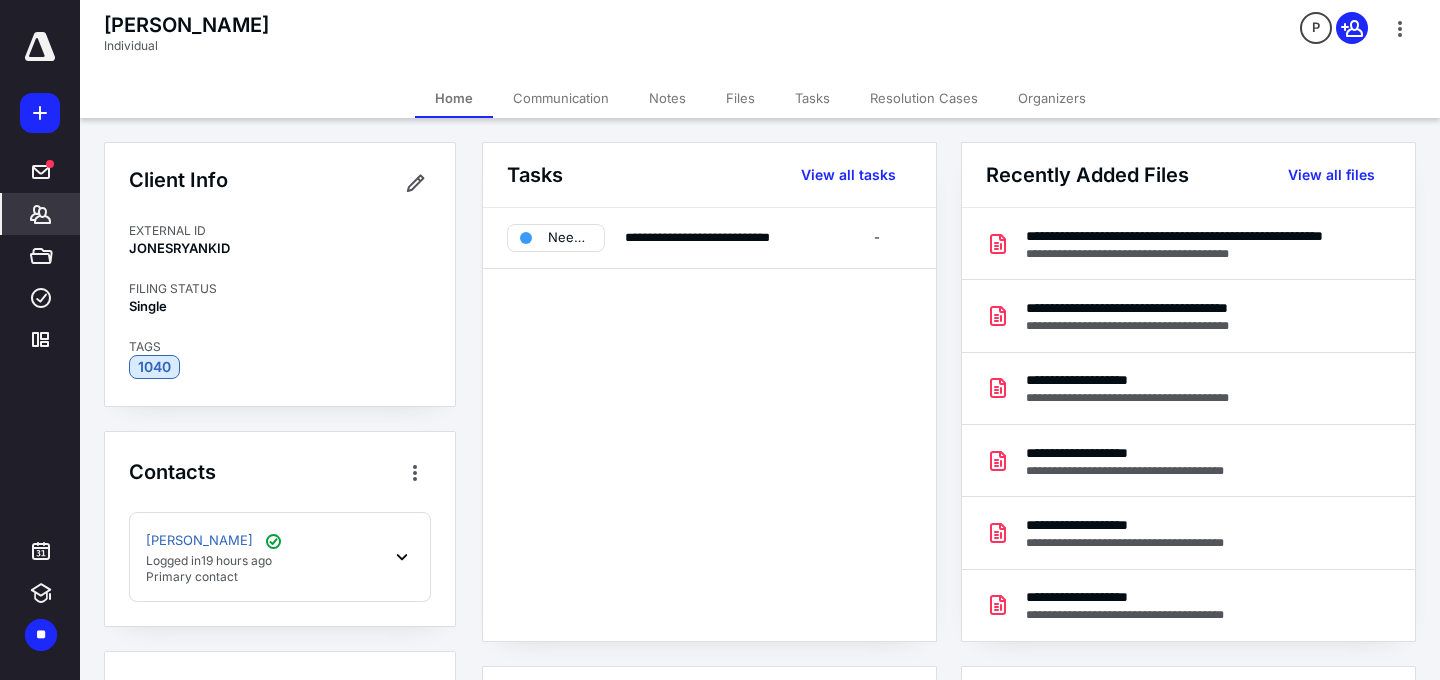 click on "Tasks" at bounding box center [812, 98] 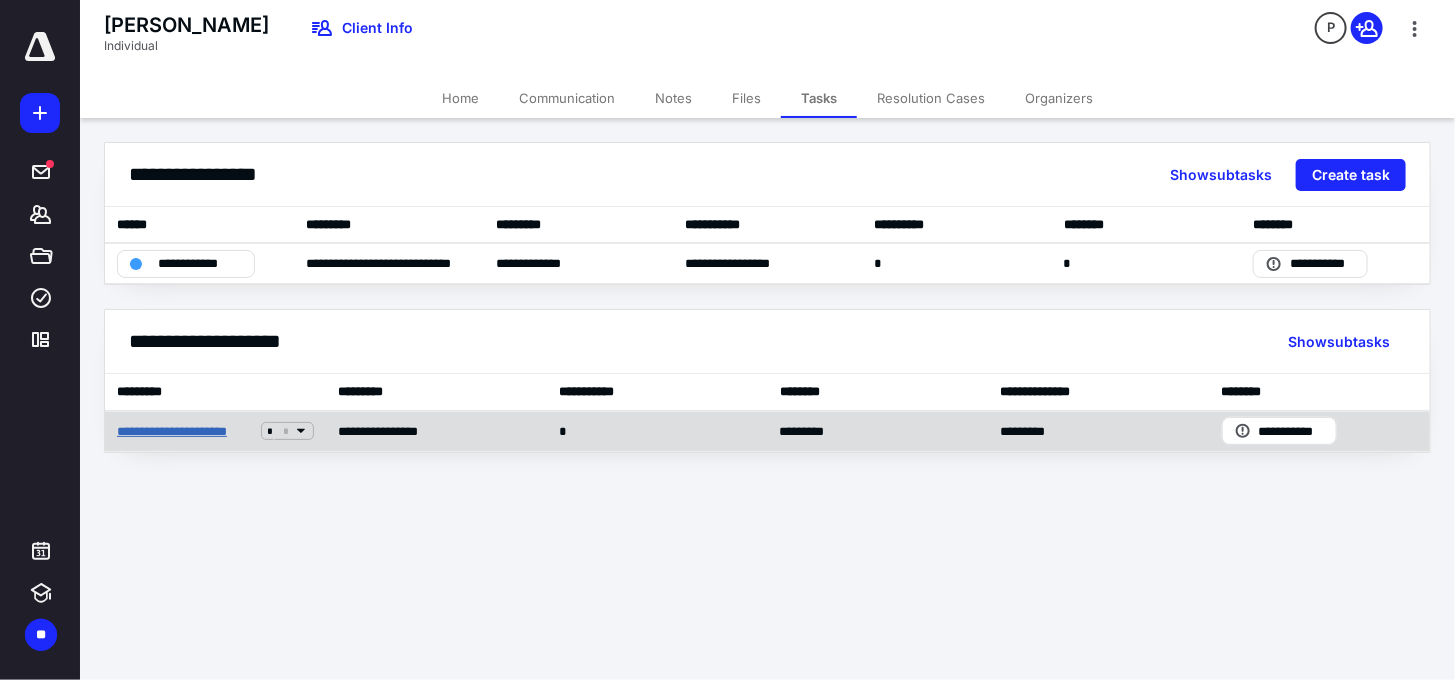 click on "**********" at bounding box center [185, 431] 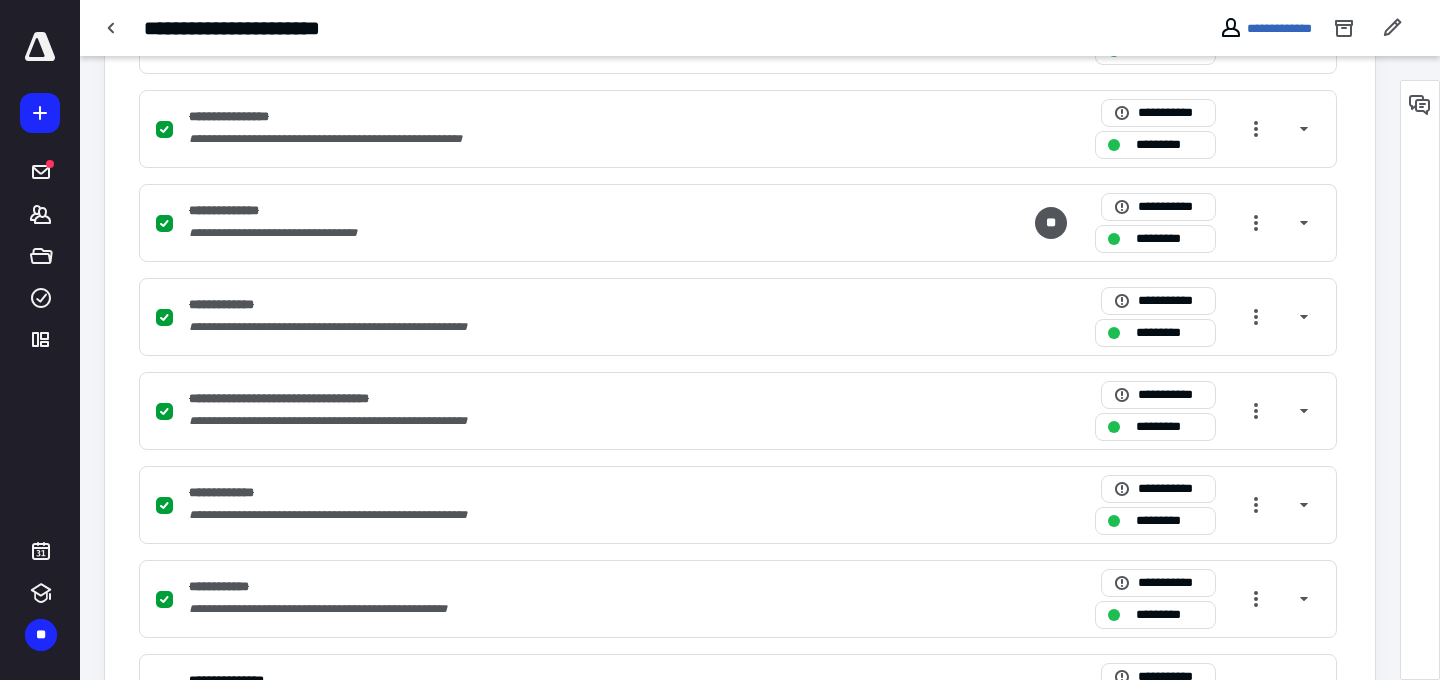 scroll, scrollTop: 682, scrollLeft: 0, axis: vertical 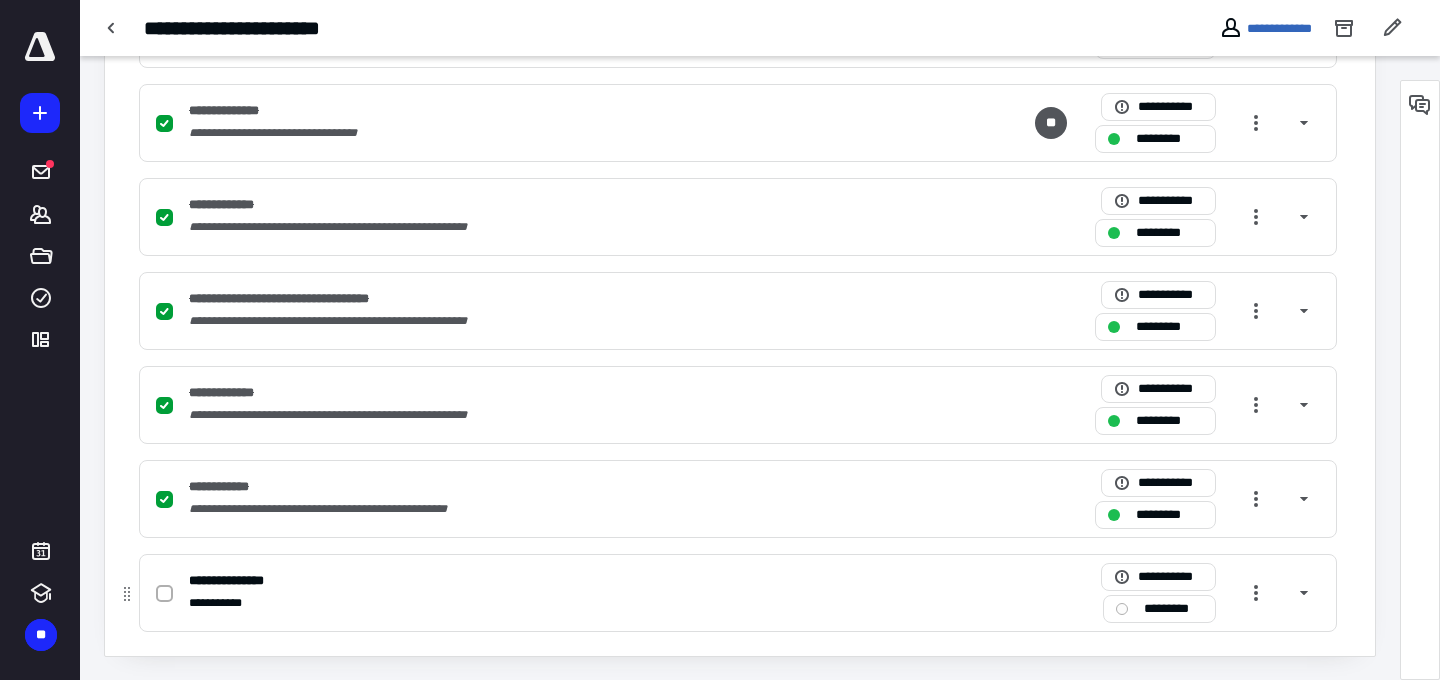 click 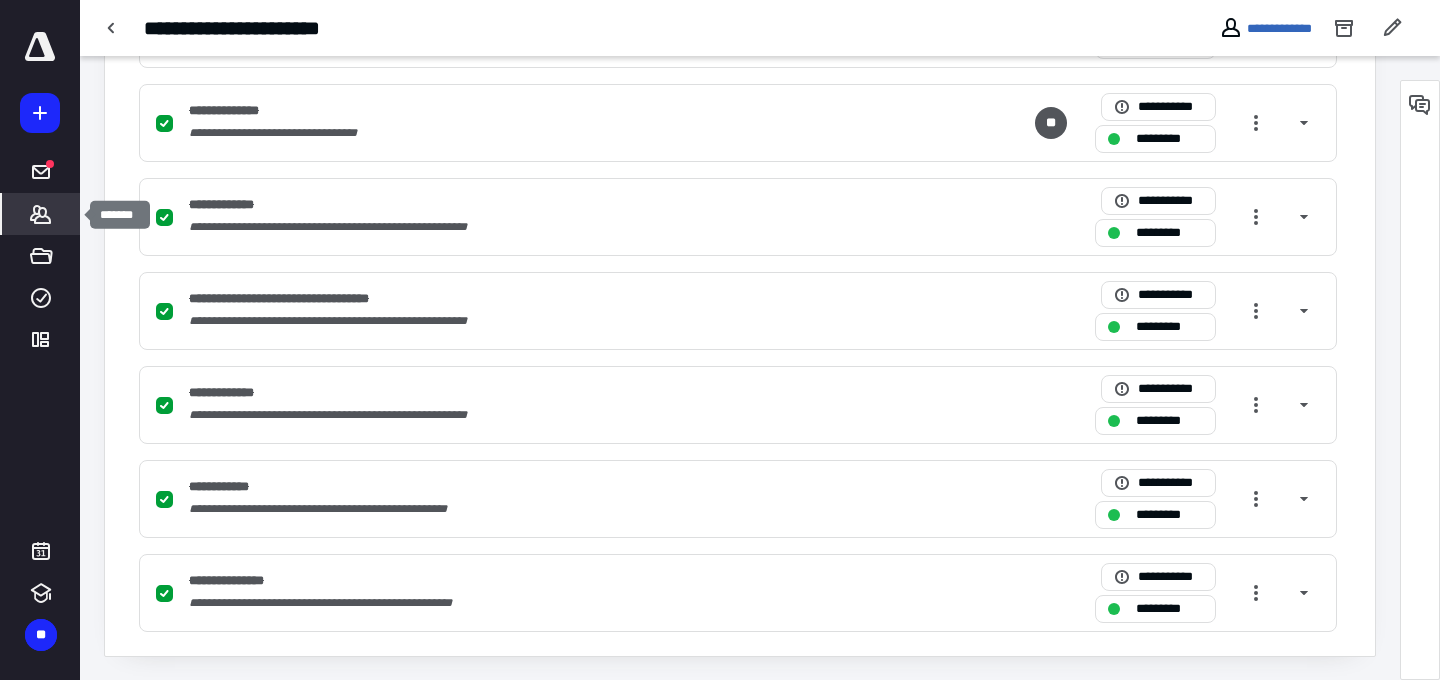 click 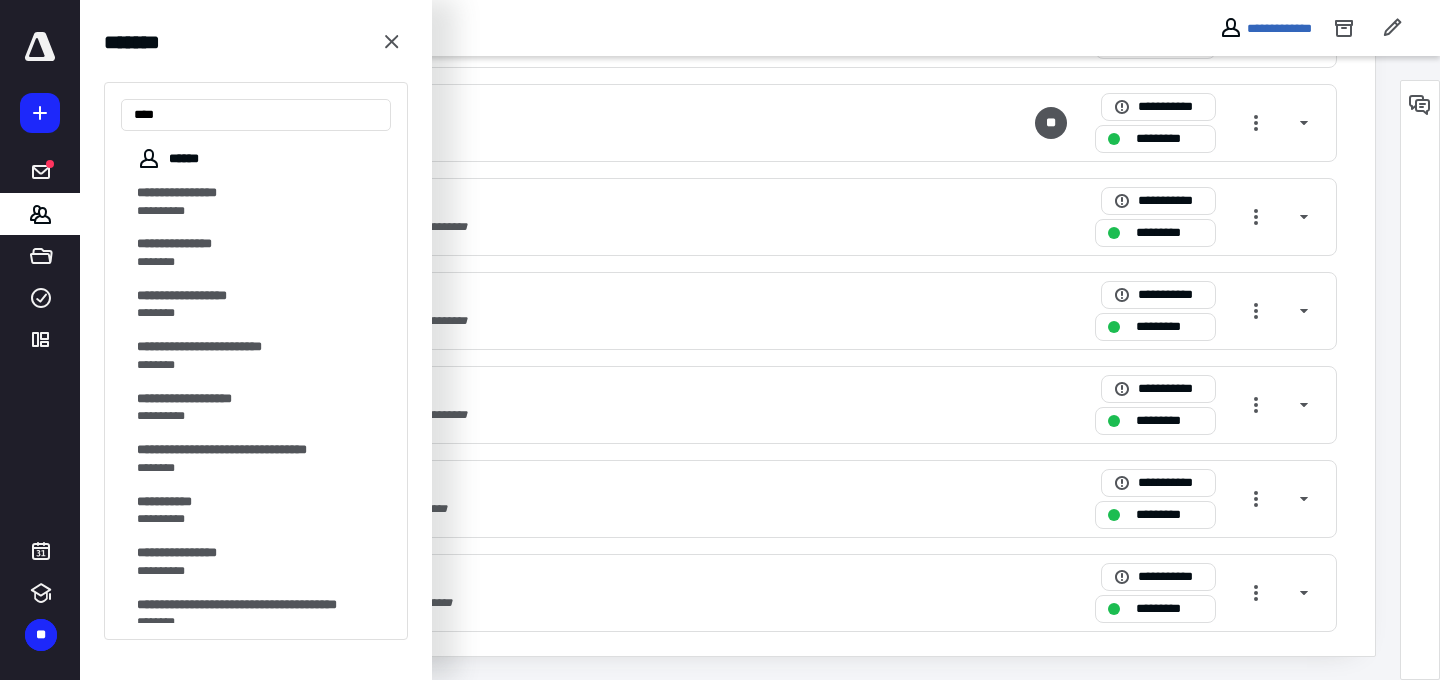 type on "*****" 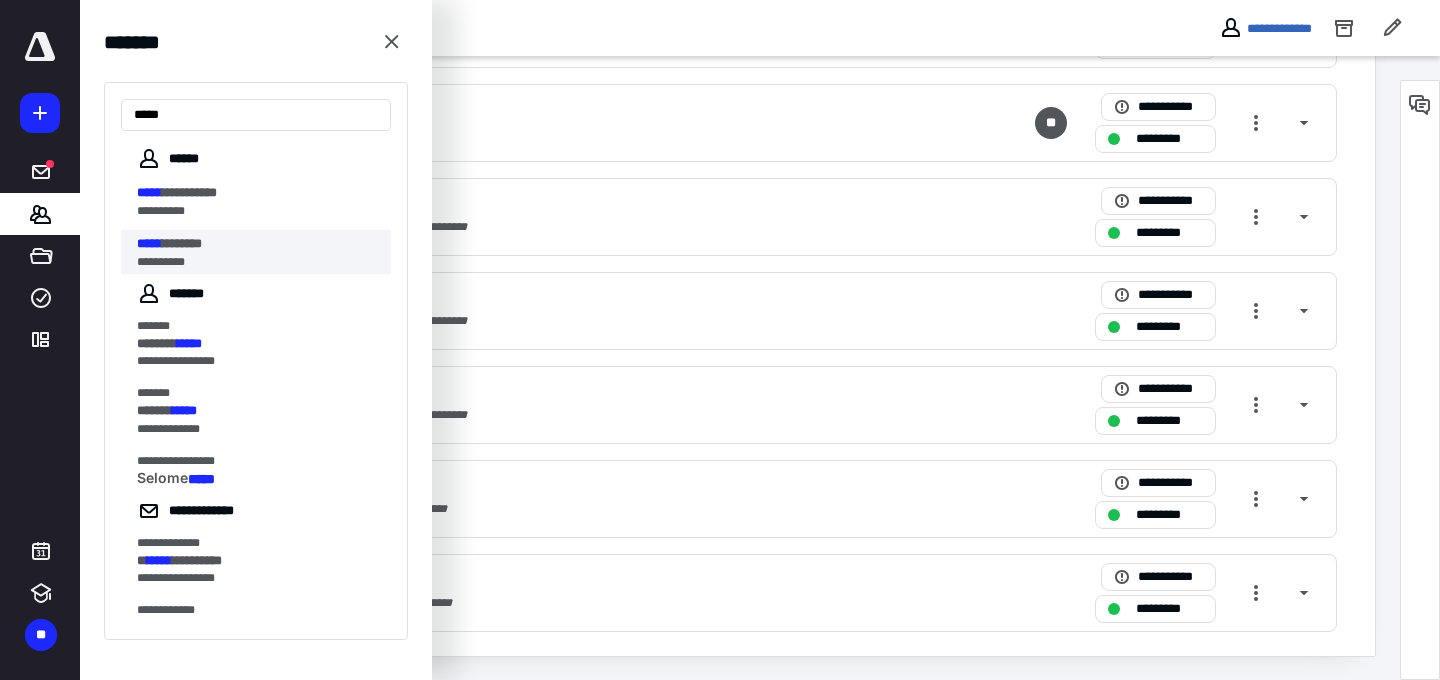 click on "********" at bounding box center [182, 243] 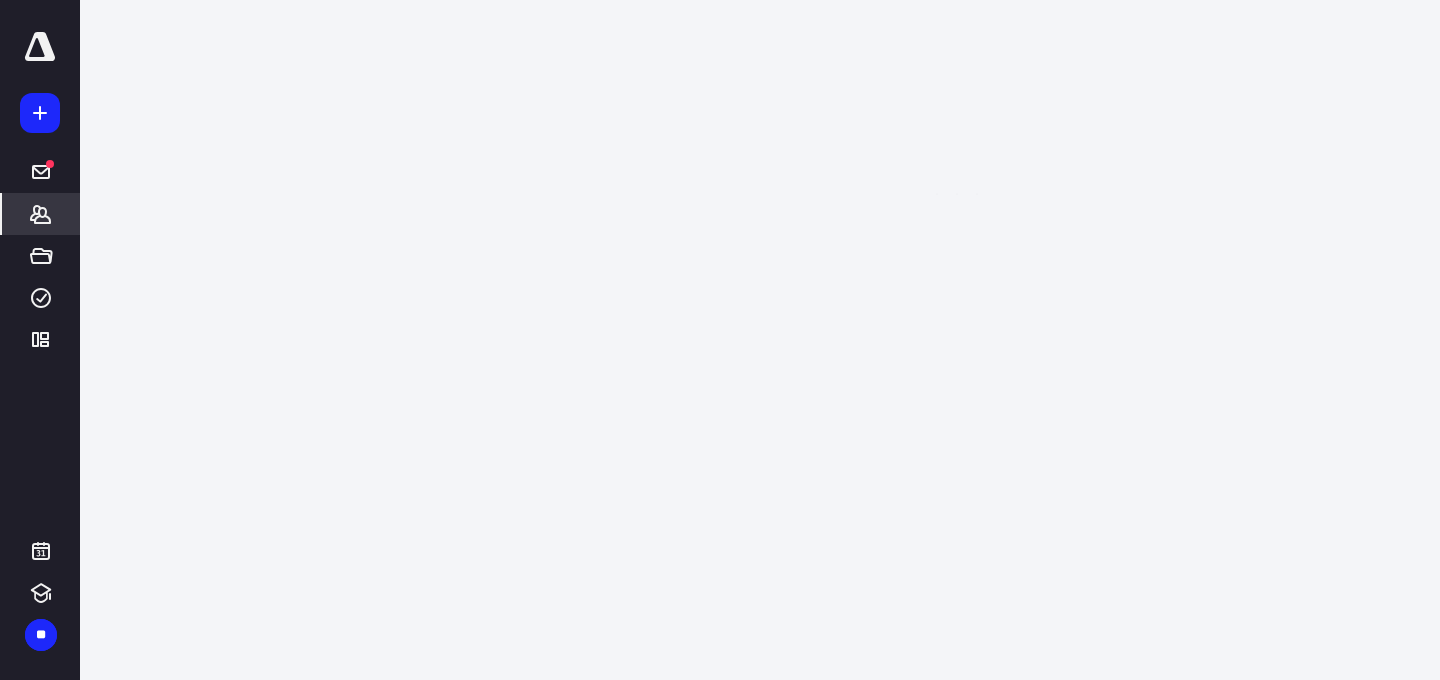 scroll, scrollTop: 0, scrollLeft: 0, axis: both 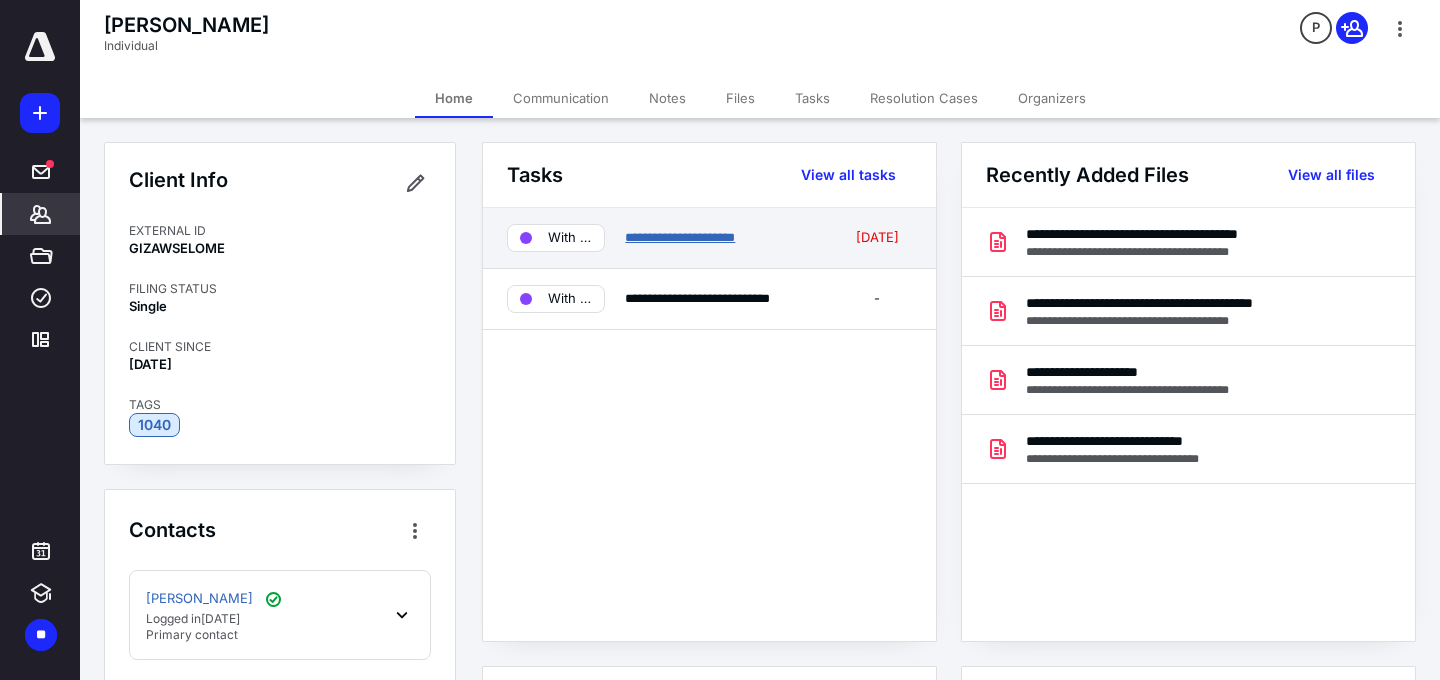 click on "**********" at bounding box center [680, 237] 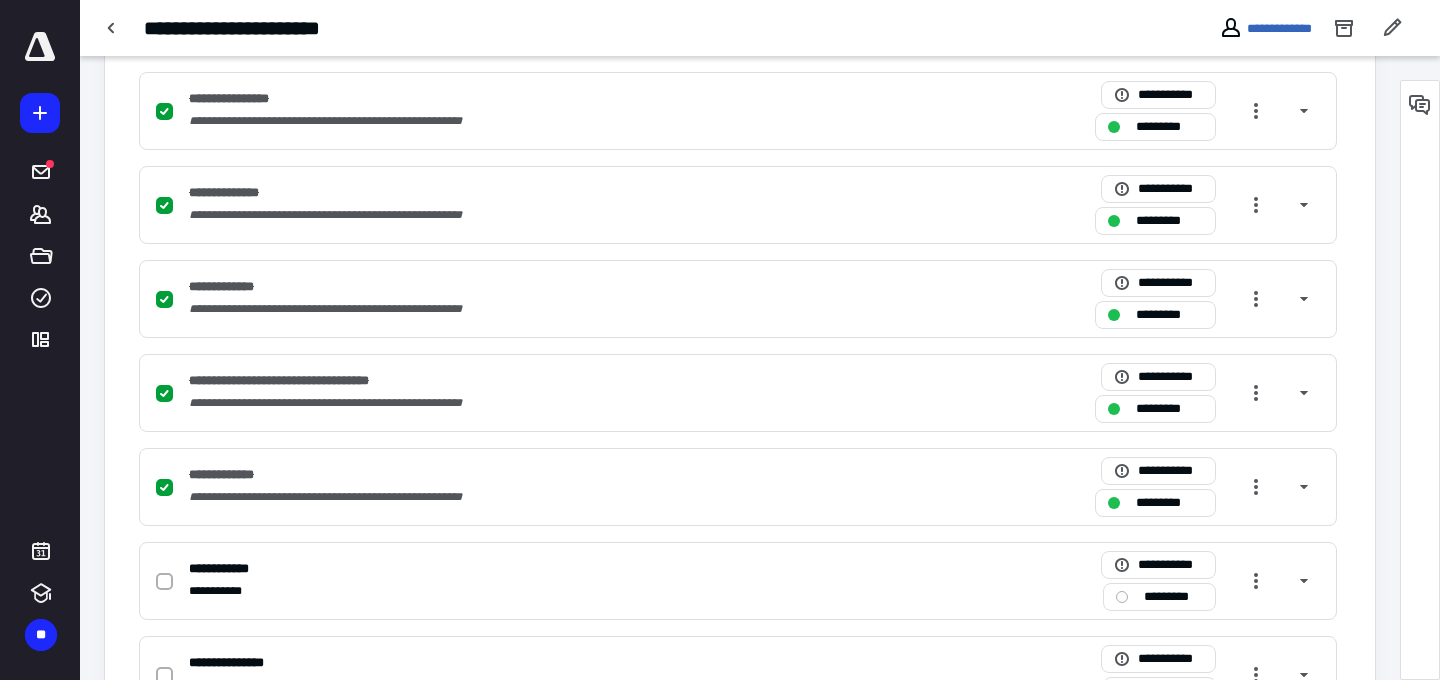 scroll, scrollTop: 682, scrollLeft: 0, axis: vertical 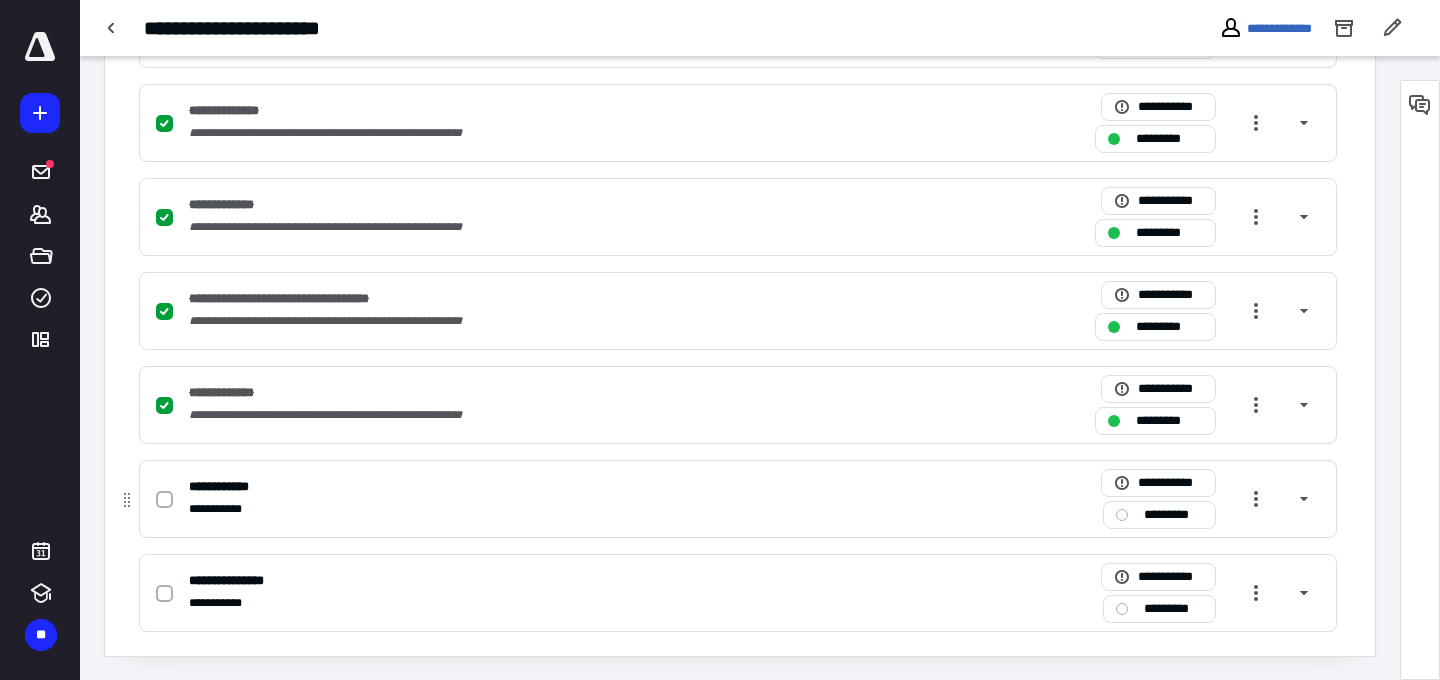 click 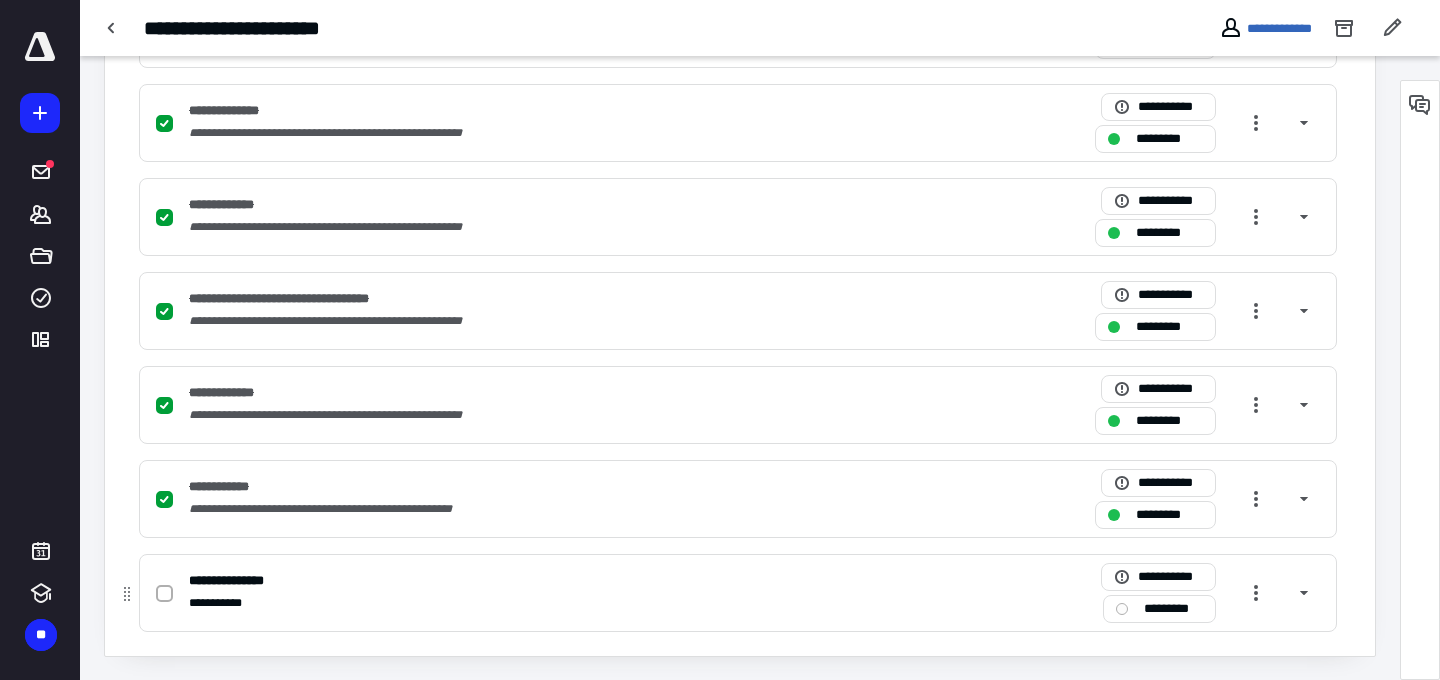 click 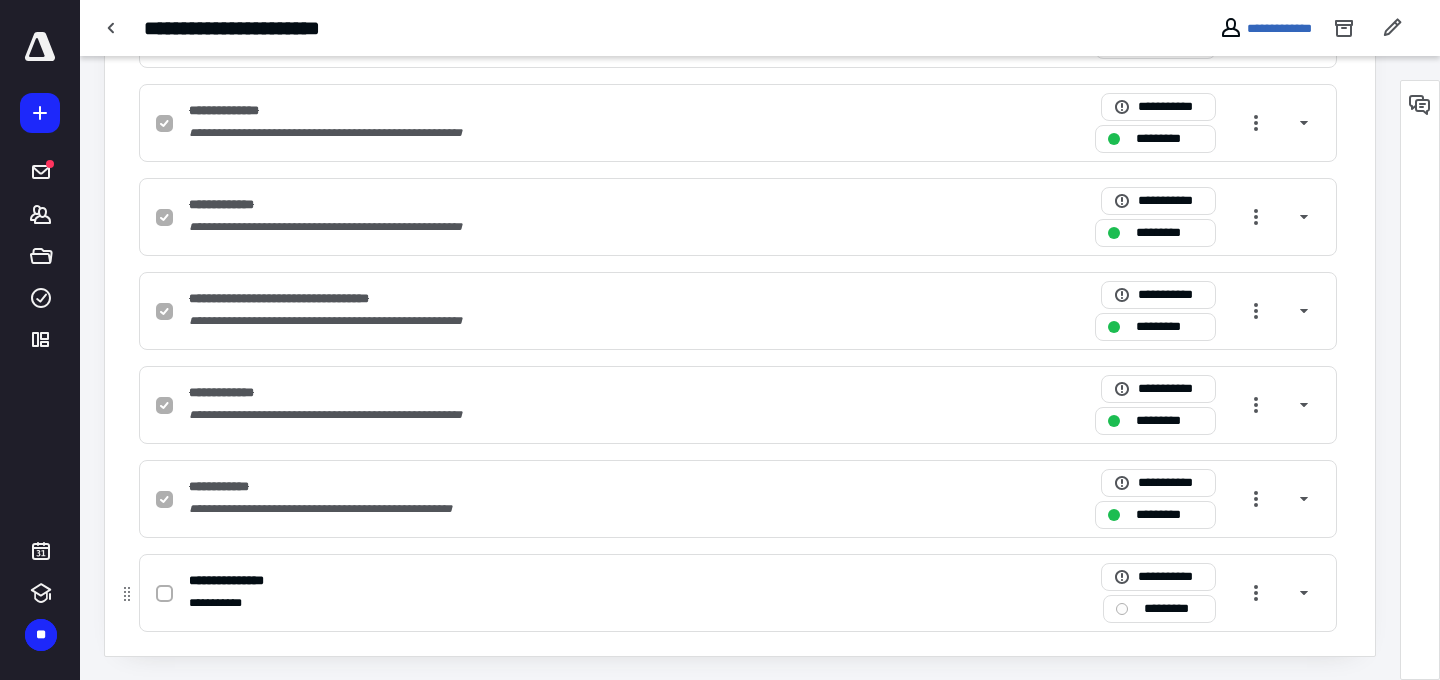 checkbox on "true" 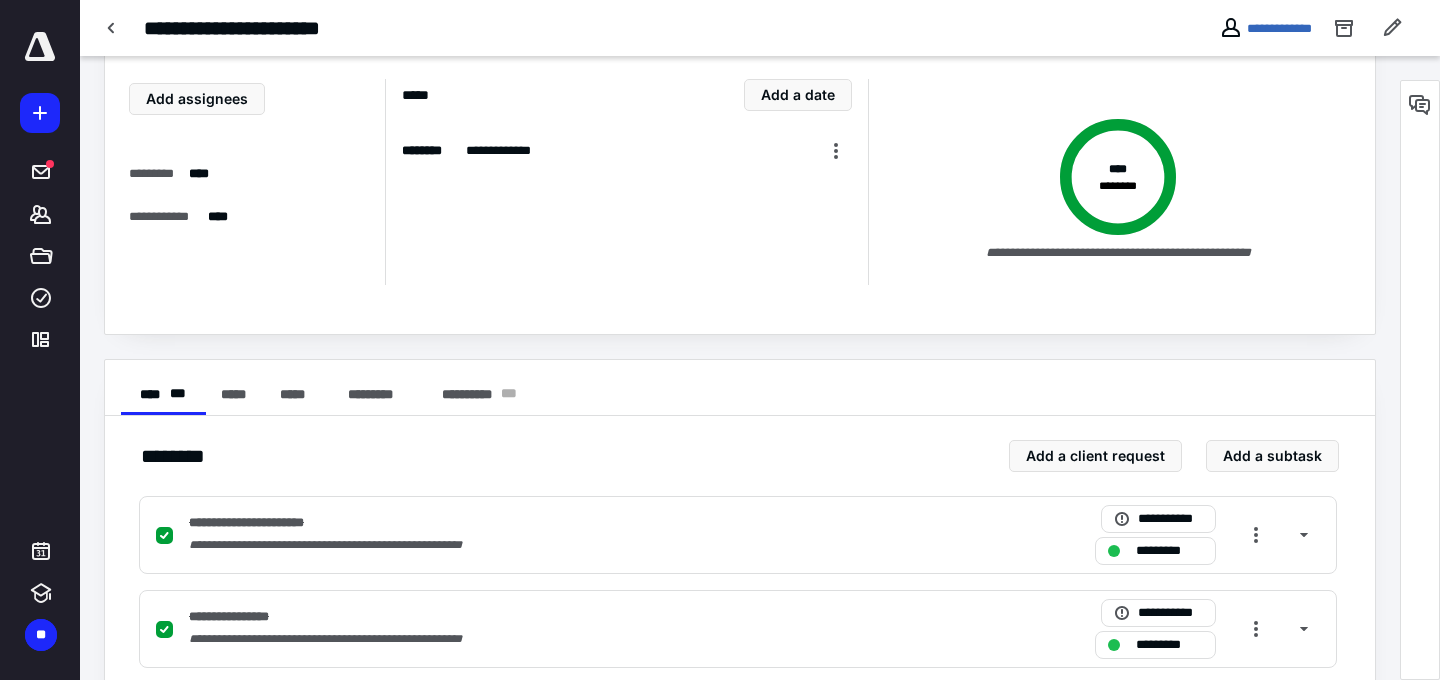scroll, scrollTop: 0, scrollLeft: 0, axis: both 